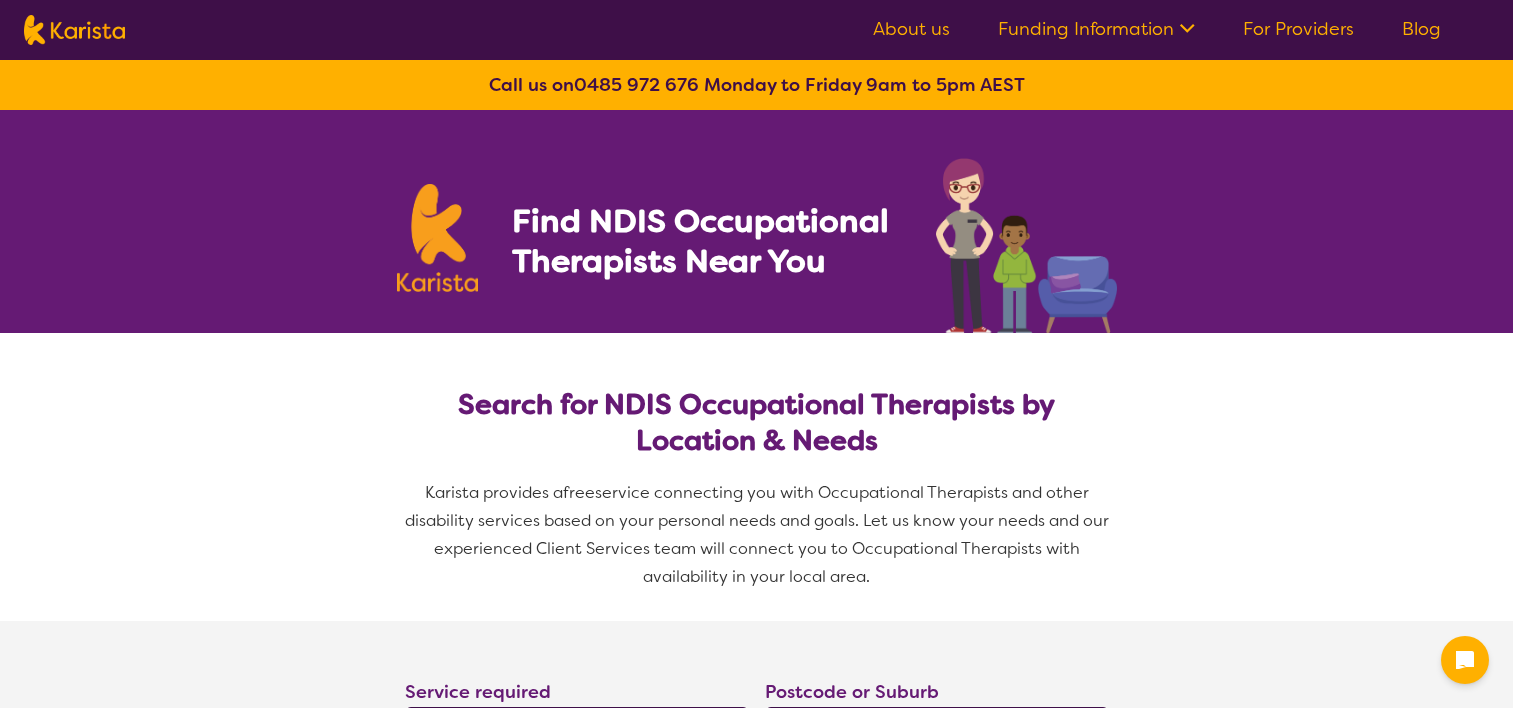 select on "Occupational therapy" 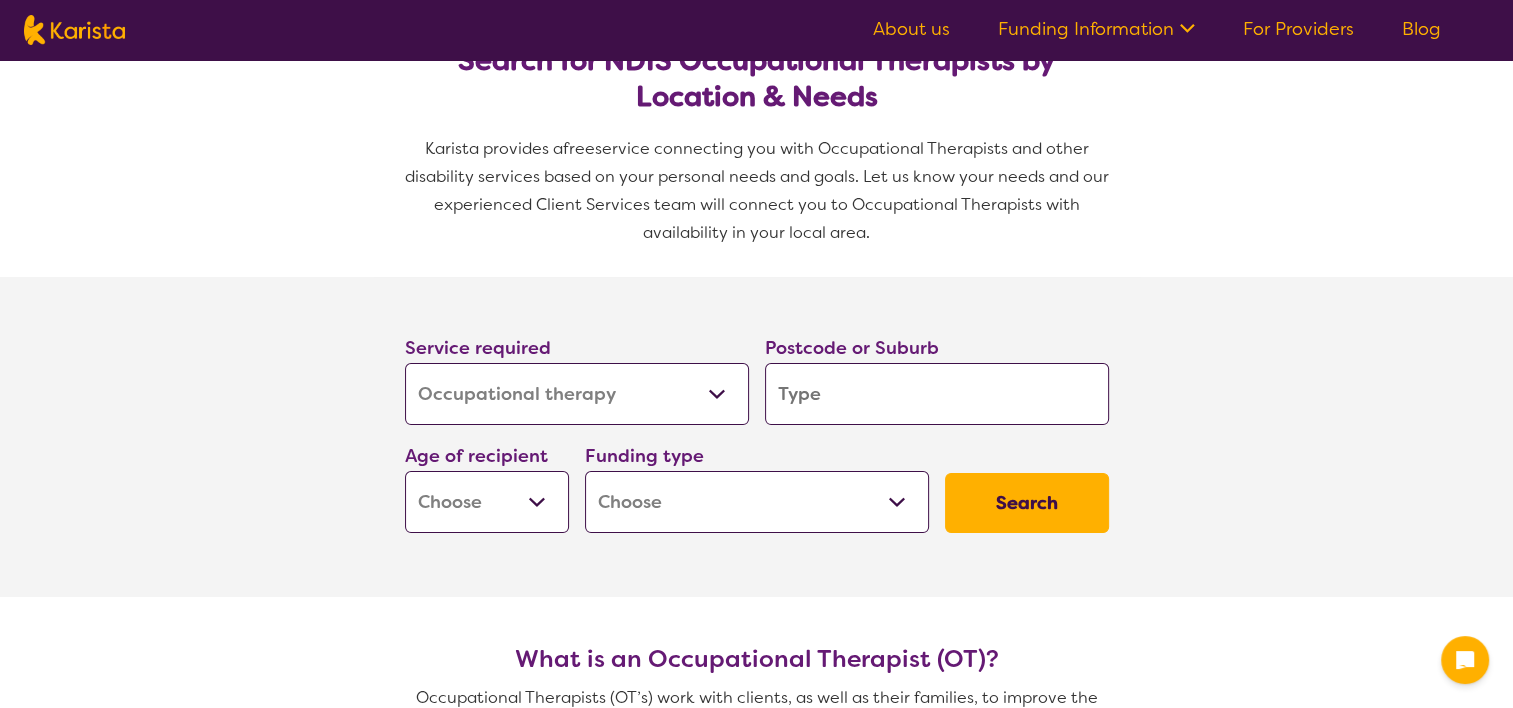 scroll, scrollTop: 360, scrollLeft: 0, axis: vertical 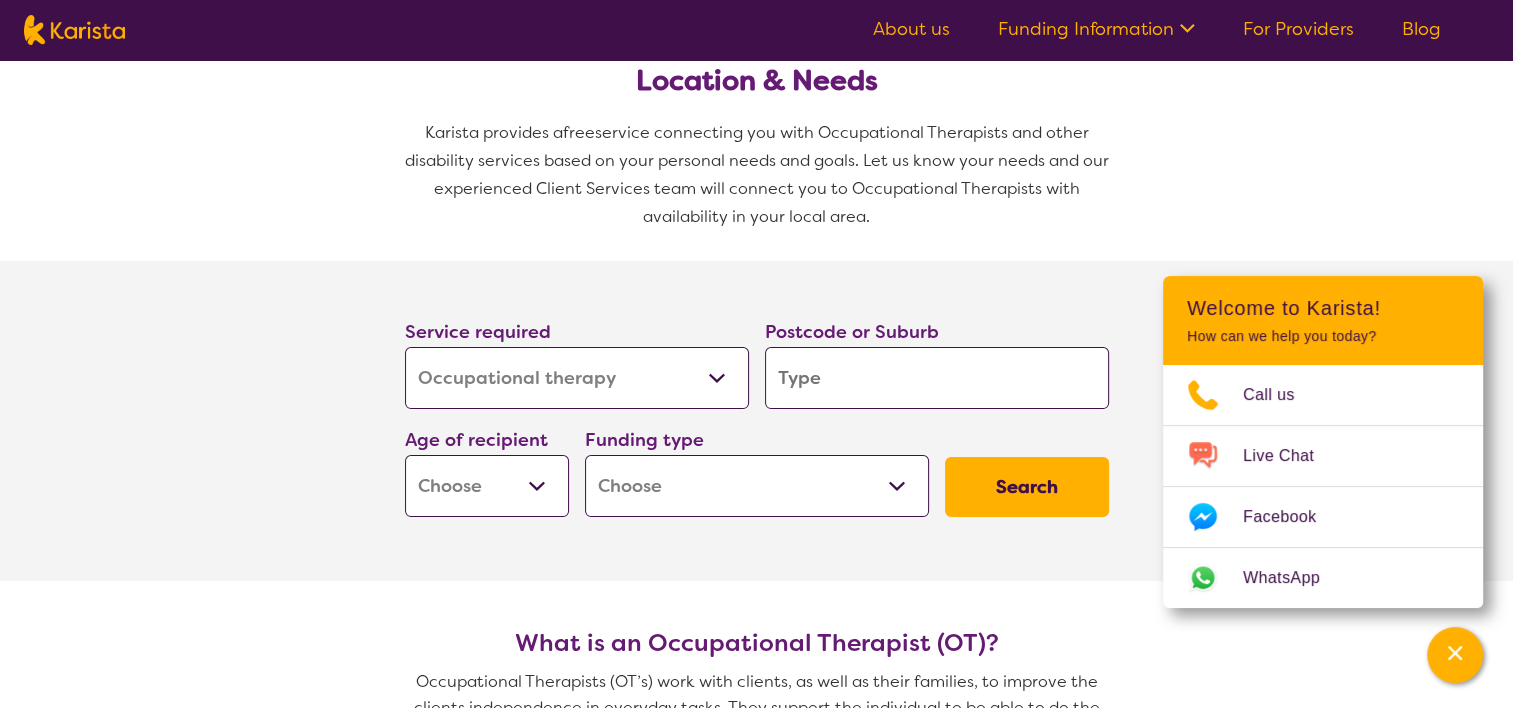 click at bounding box center (937, 378) 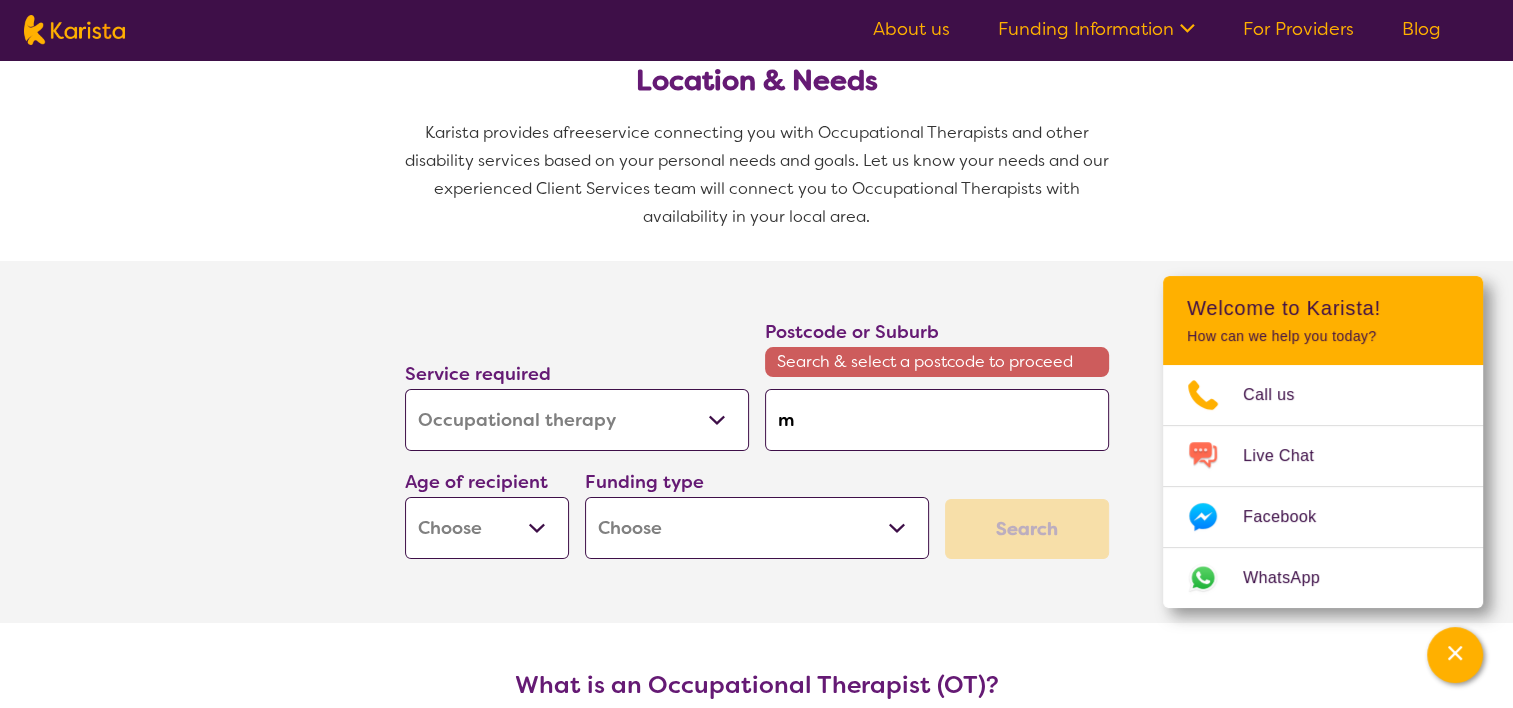 type on "[PLACE]" 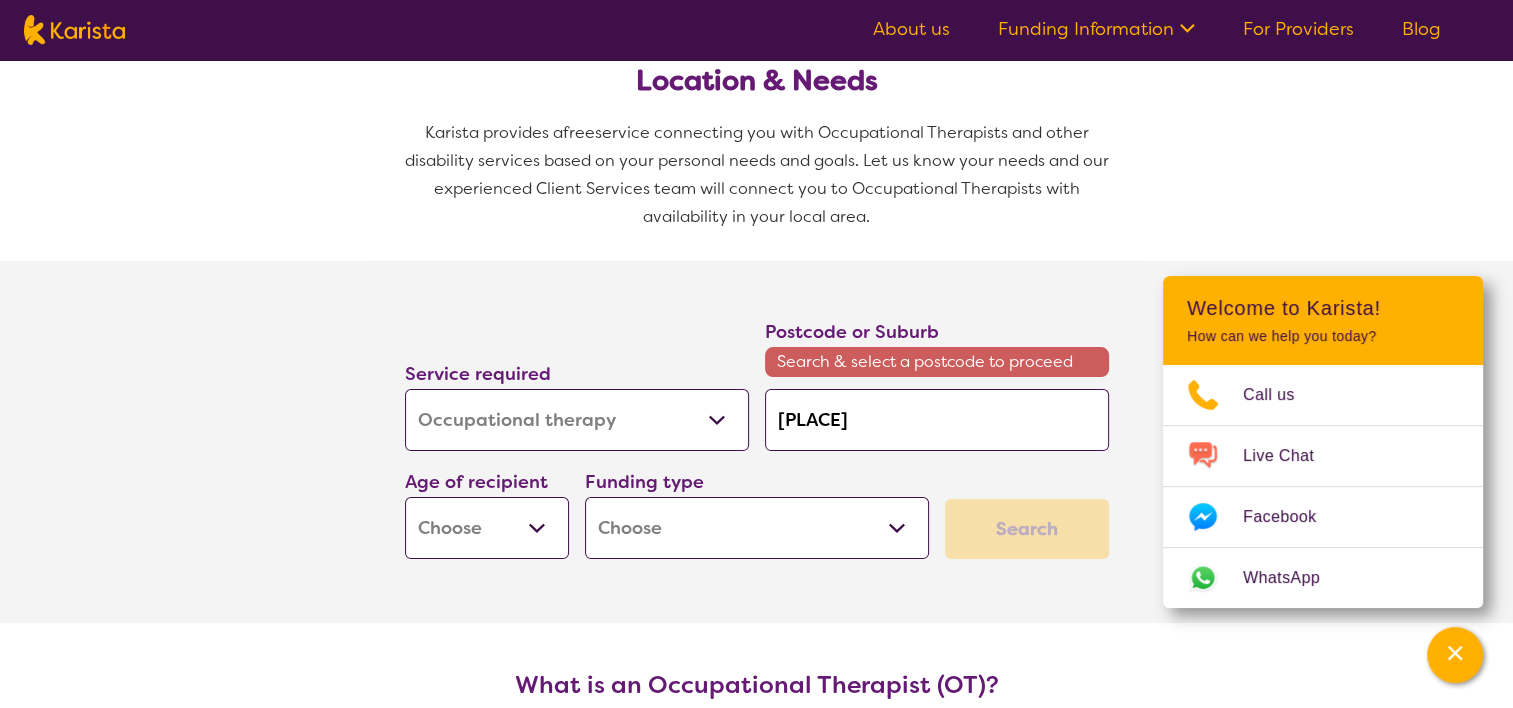 type on "[PLACE]" 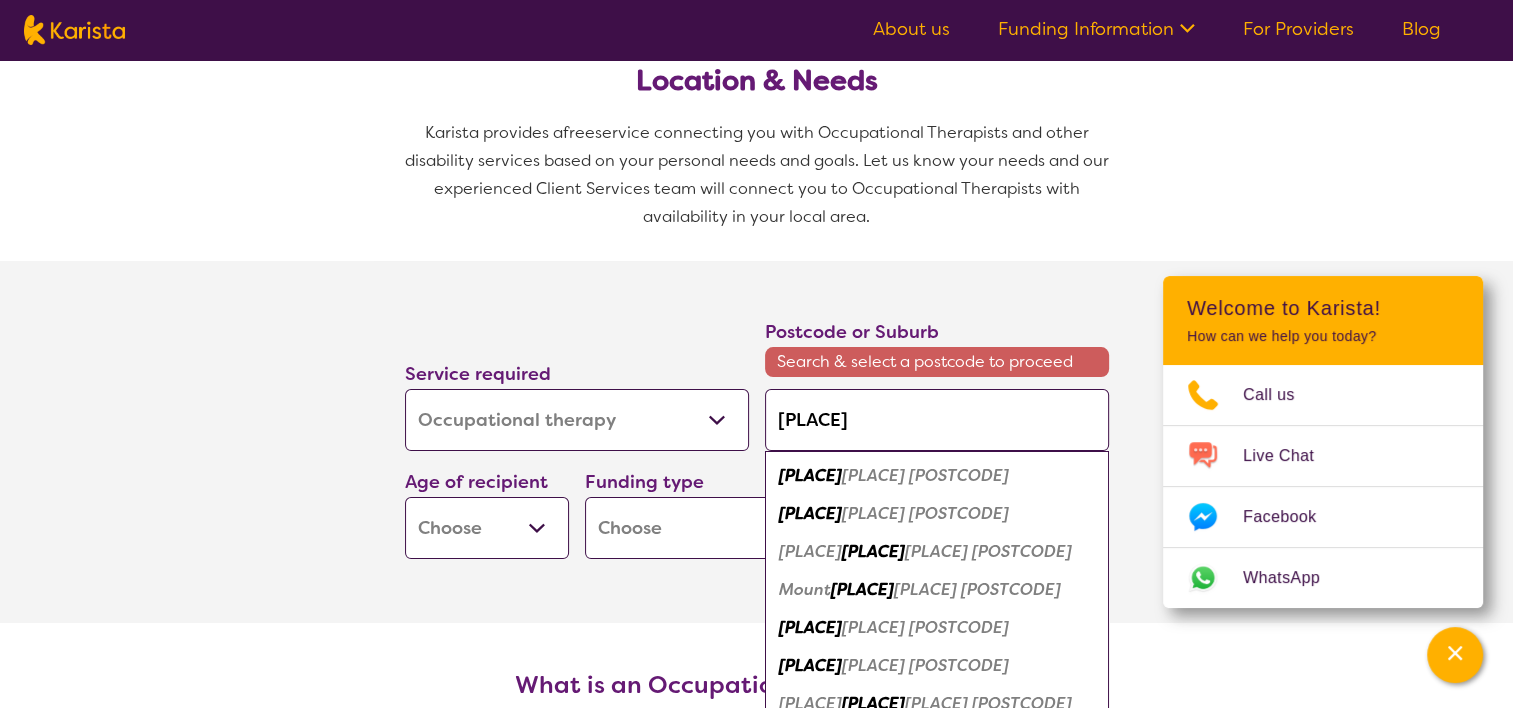 type on "[PLACE]" 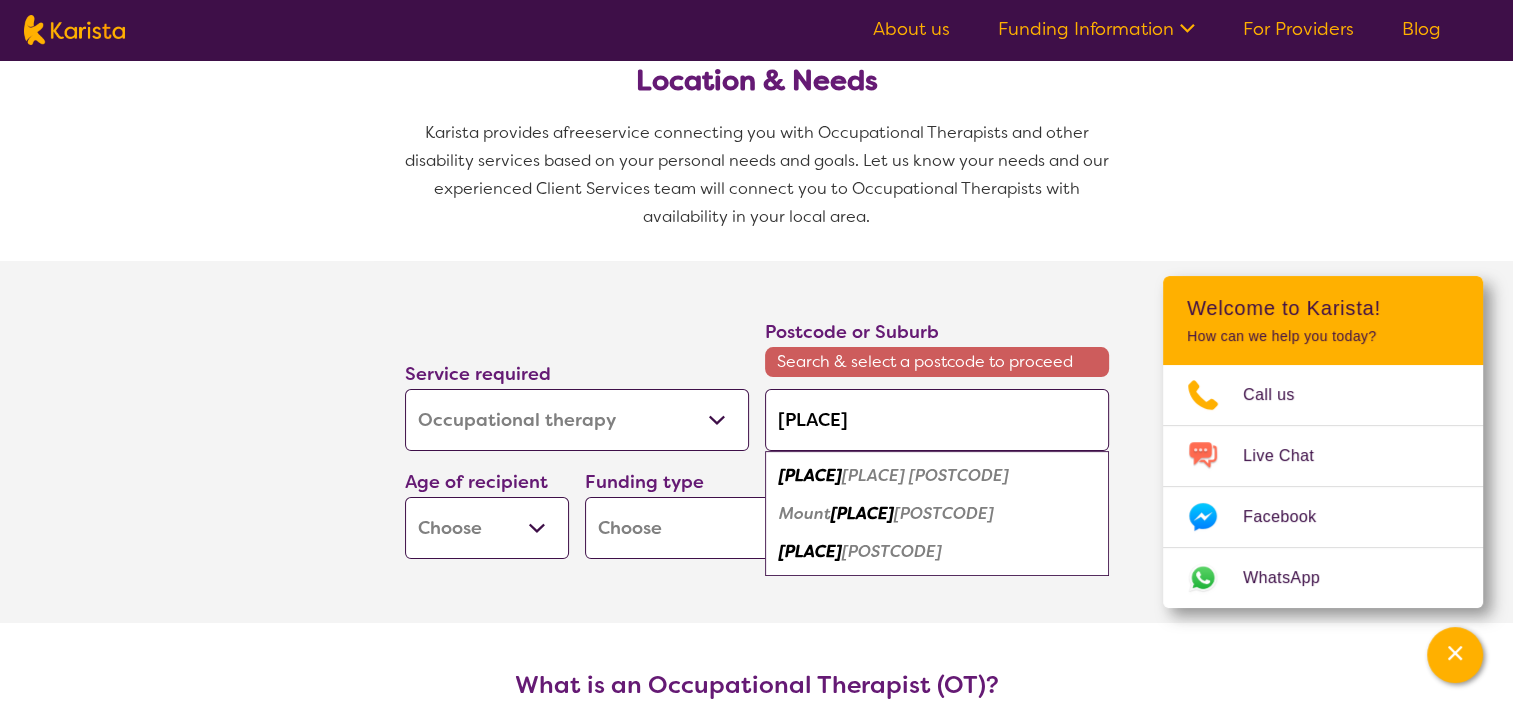 click on "[PLACE] [POSTCODE]" at bounding box center (937, 552) 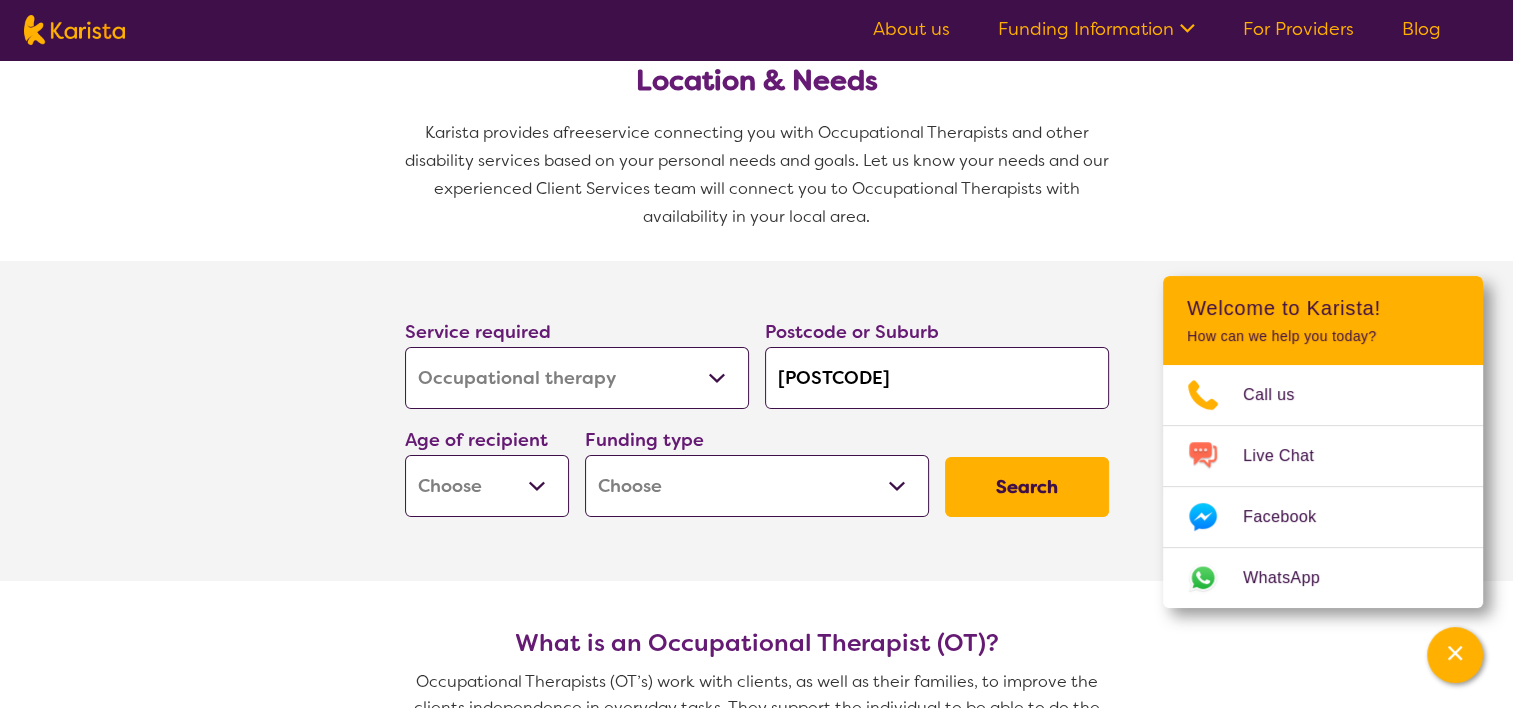 click on "Early Childhood - 0 to 9 Child - 10 to 11 Adolescent - 12 to 17 Adult - 18 to 64 Aged - 65+" at bounding box center (487, 486) 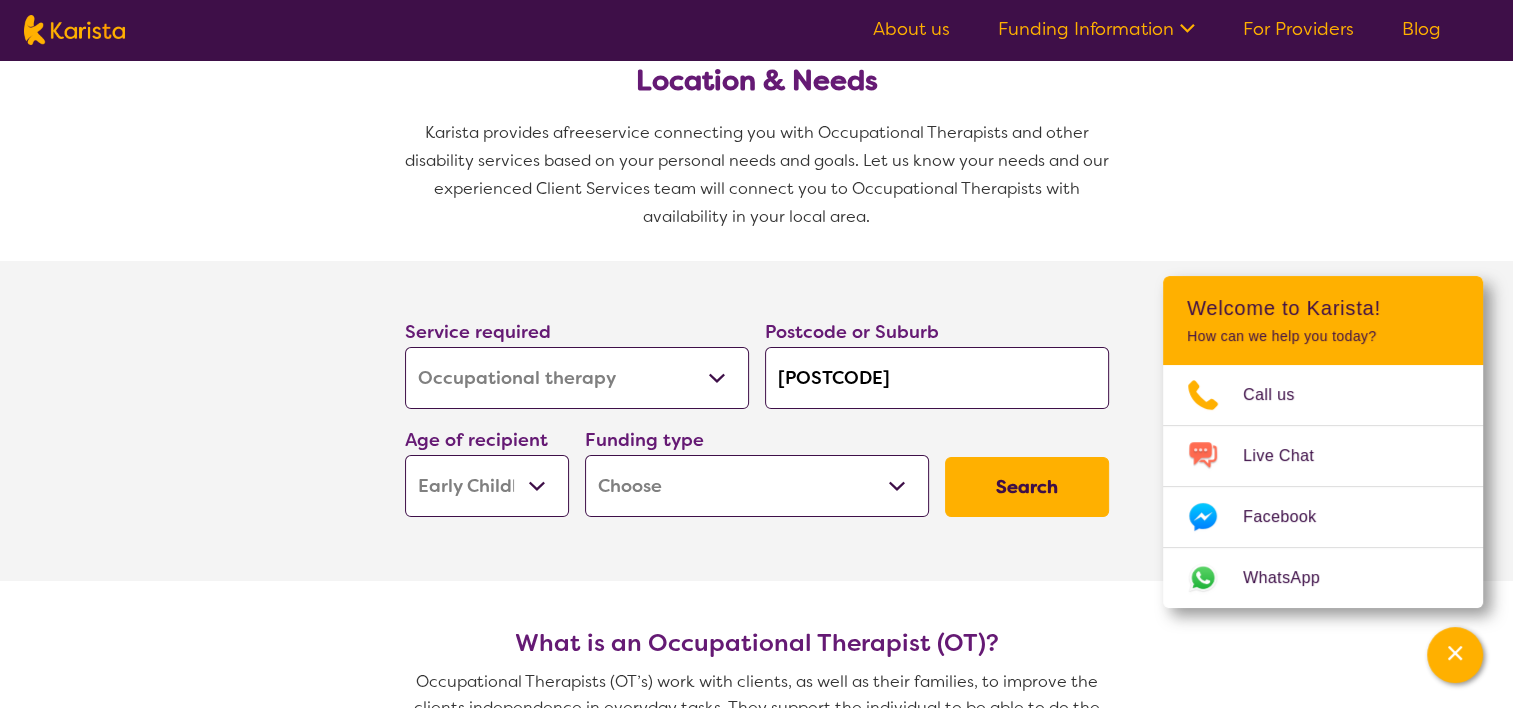 click on "Early Childhood - 0 to 9 Child - 10 to 11 Adolescent - 12 to 17 Adult - 18 to 64 Aged - 65+" at bounding box center (487, 486) 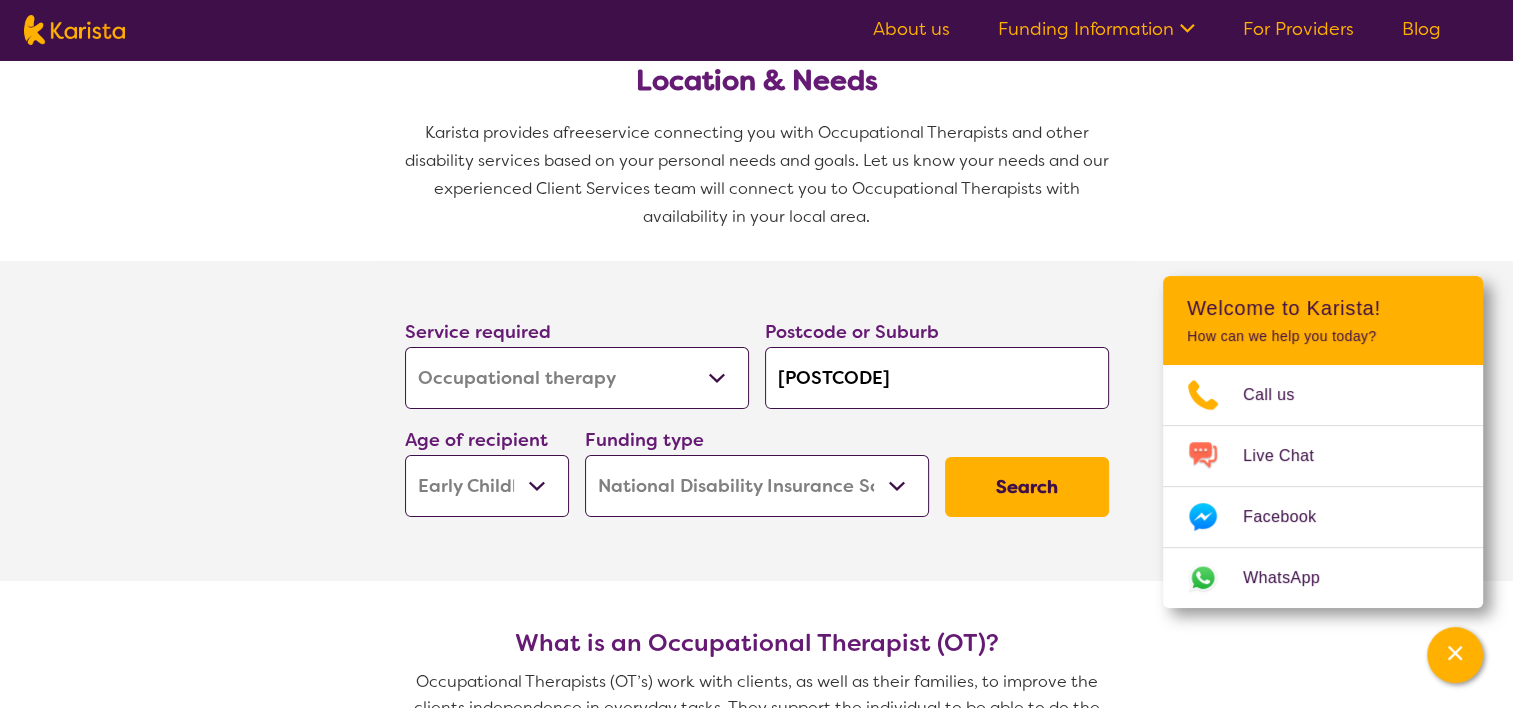 click on "Home Care Package (HCP) National Disability Insurance Scheme (NDIS) I don't know" at bounding box center [757, 486] 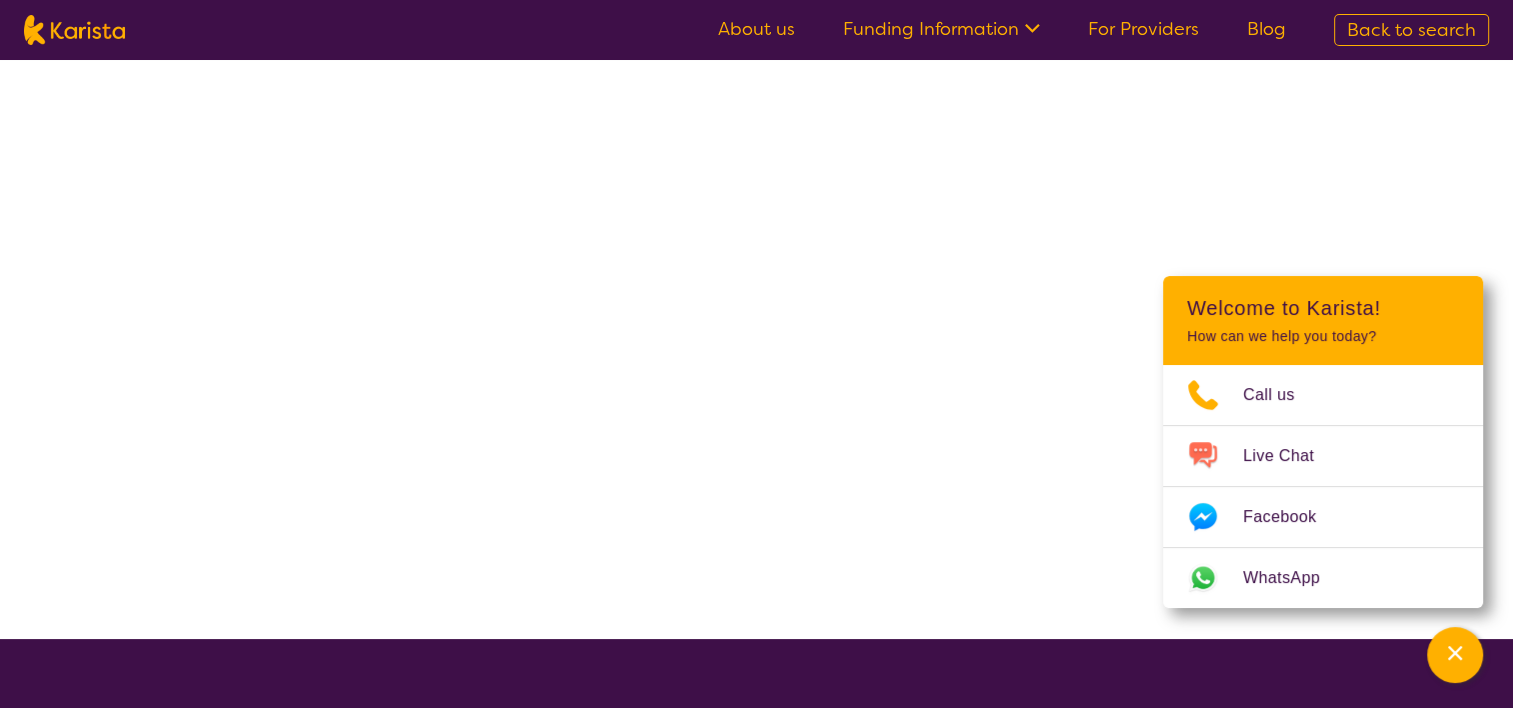 scroll, scrollTop: 0, scrollLeft: 0, axis: both 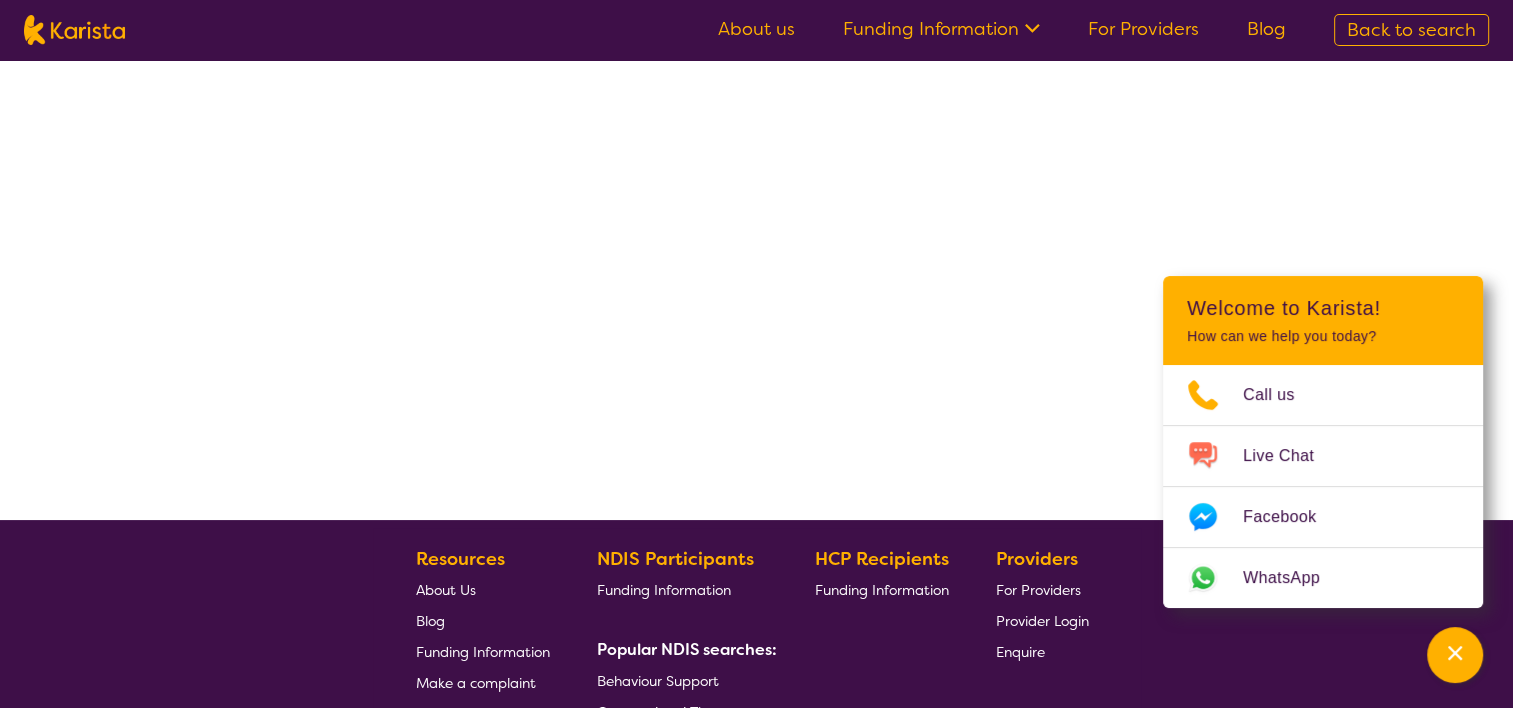select on "by_score" 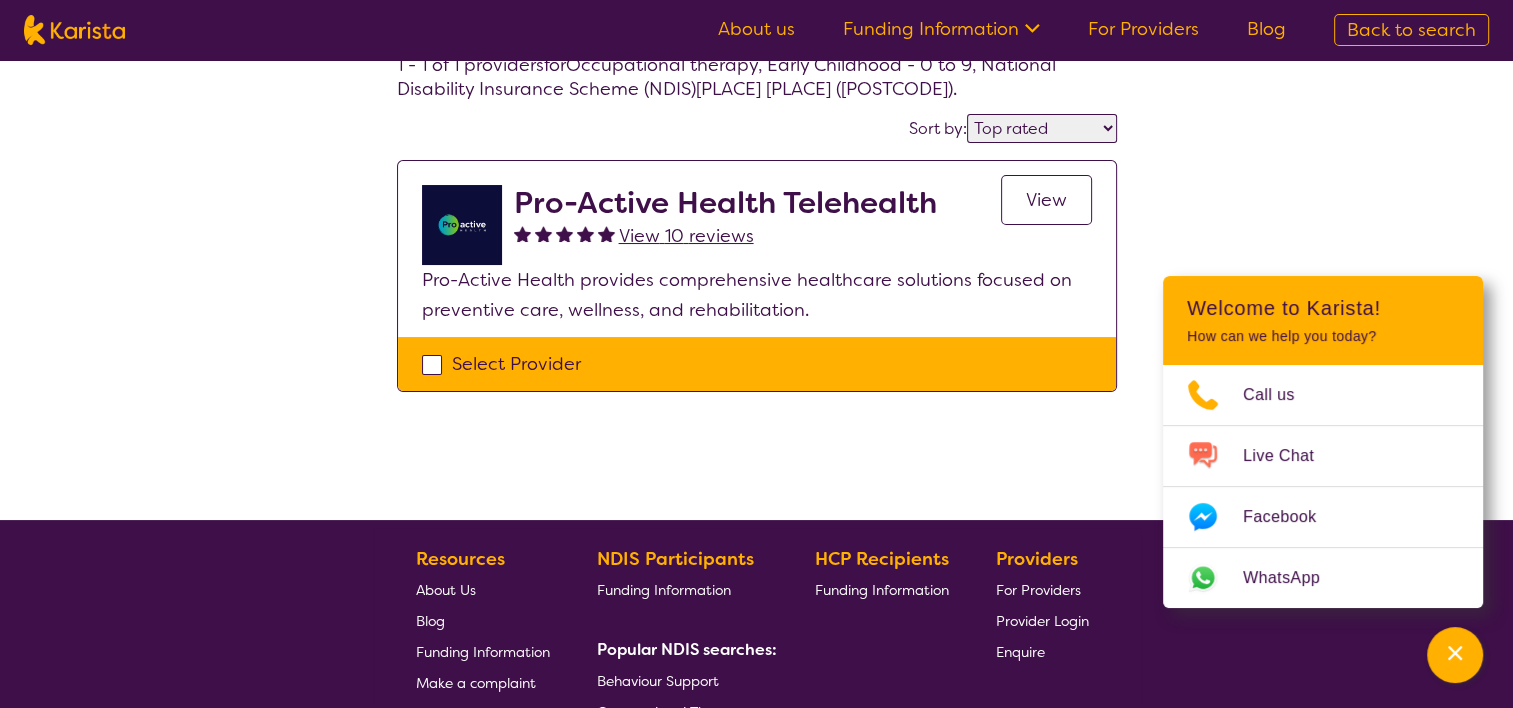 scroll, scrollTop: 117, scrollLeft: 0, axis: vertical 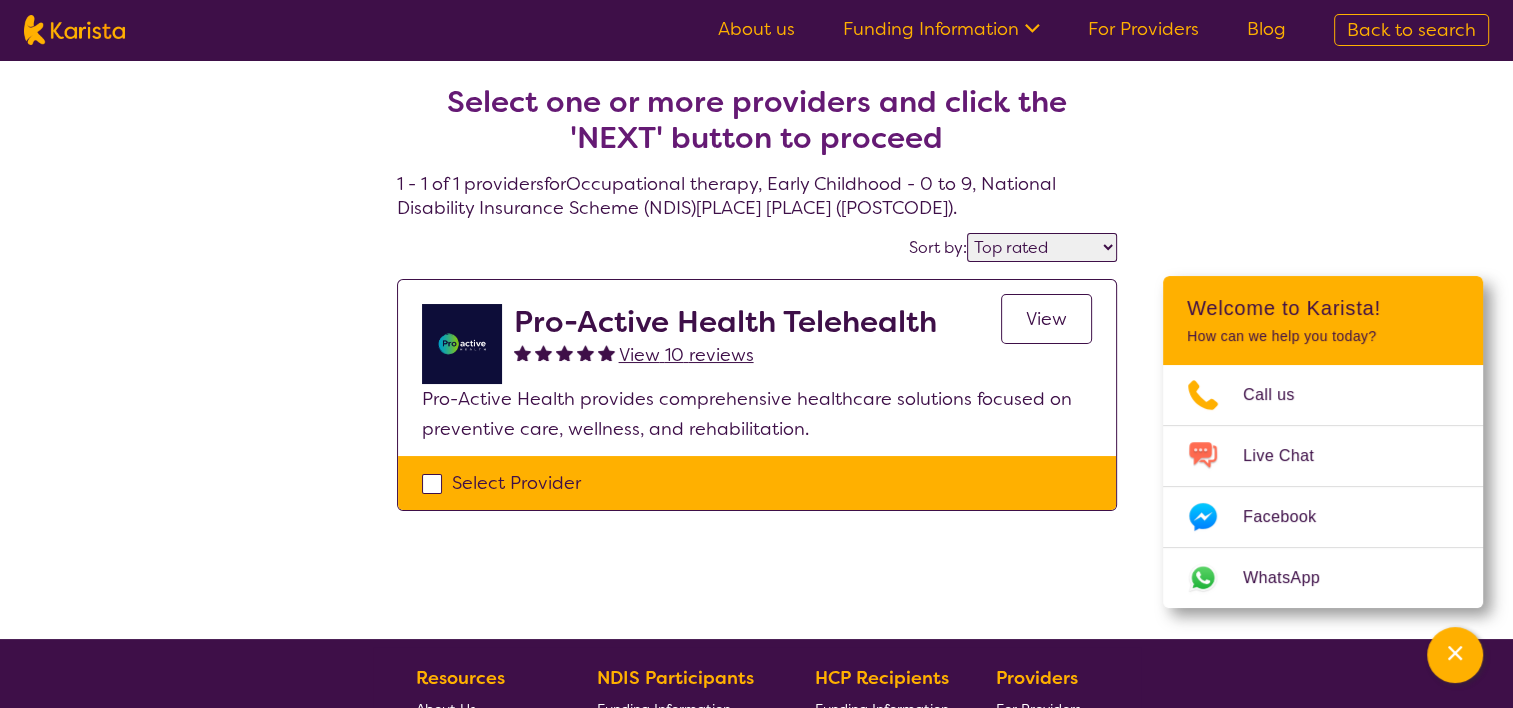 select on "Occupational therapy" 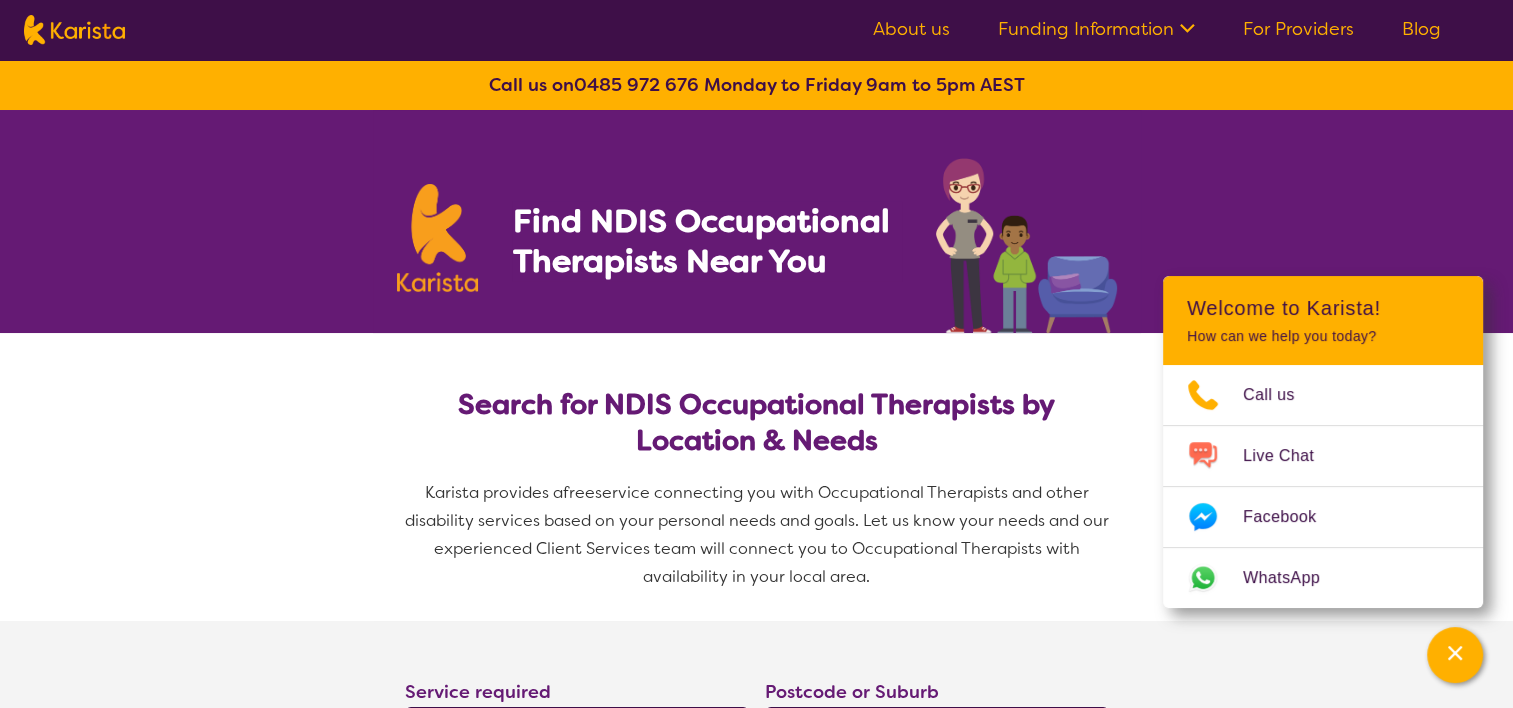 scroll, scrollTop: 360, scrollLeft: 0, axis: vertical 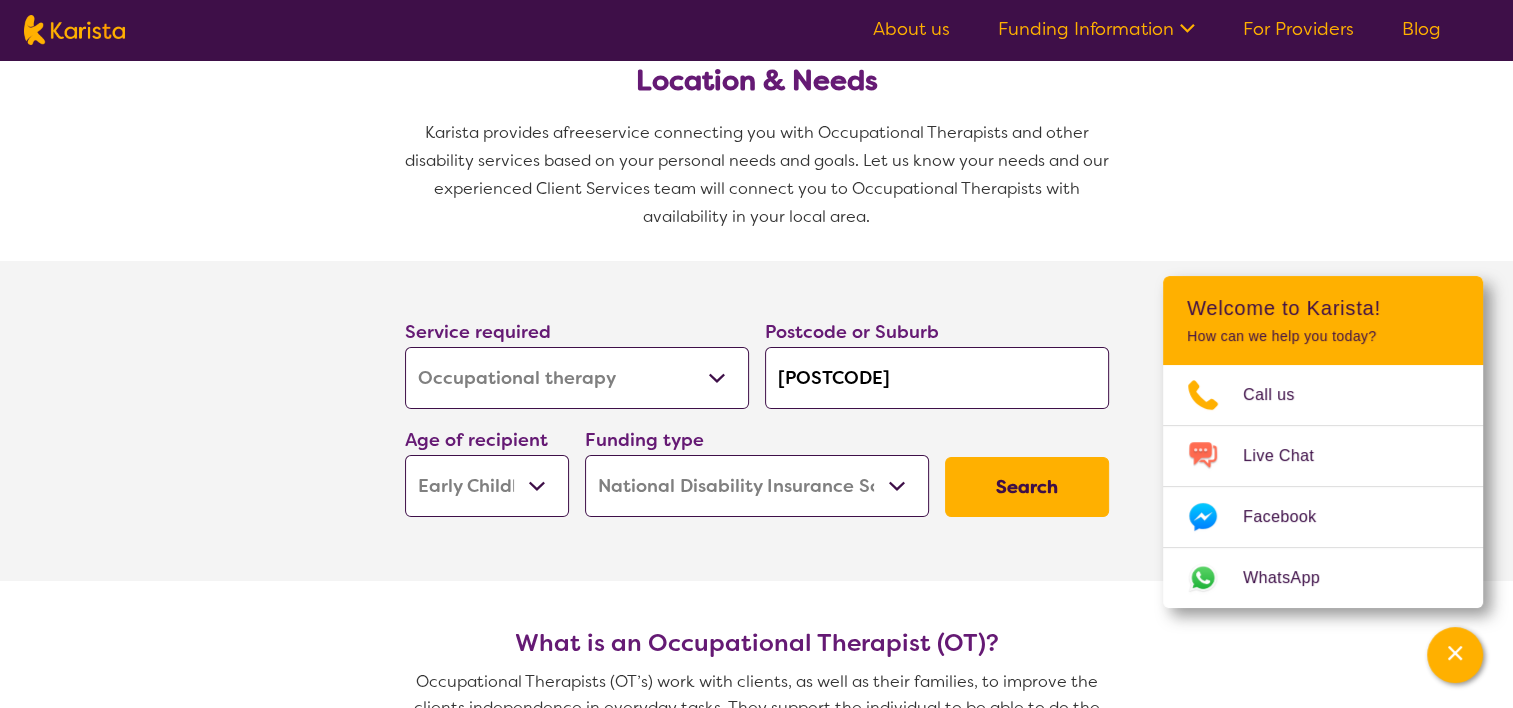 click on "Allied Health Assistant Assessment (ADHD or Autism) Behaviour support Counselling Dietitian Domestic and home help Employment Support Exercise physiology Home Care Package Provider Key Worker NDIS Plan management NDIS Support Coordination Nursing services Occupational therapy Personal care Physiotherapy Podiatry Psychology Psychosocial Recovery Coach Respite Speech therapy Support worker Supported accommodation" at bounding box center (577, 378) 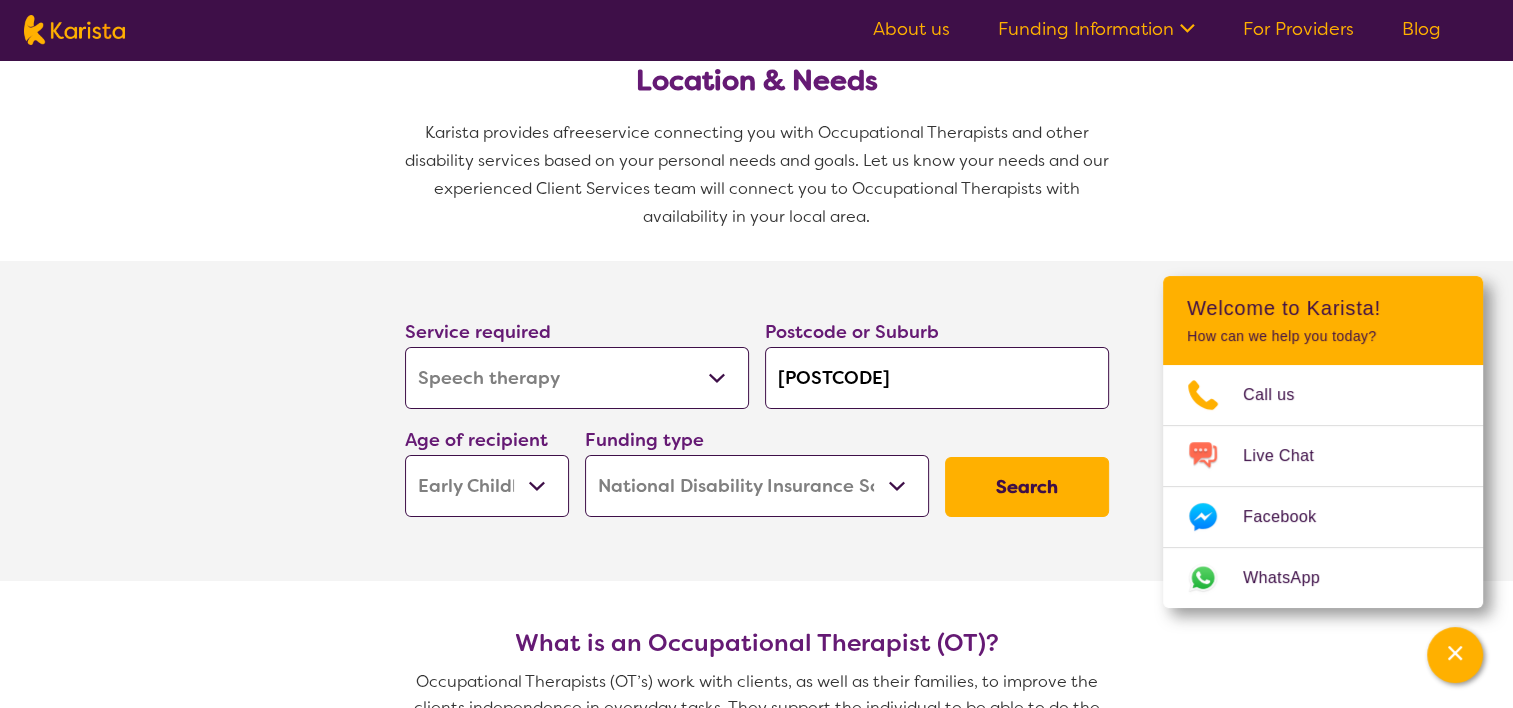 click on "Allied Health Assistant Assessment (ADHD or Autism) Behaviour support Counselling Dietitian Domestic and home help Employment Support Exercise physiology Home Care Package Provider Key Worker NDIS Plan management NDIS Support Coordination Nursing services Occupational therapy Personal care Physiotherapy Podiatry Psychology Psychosocial Recovery Coach Respite Speech therapy Support worker Supported accommodation" at bounding box center (577, 378) 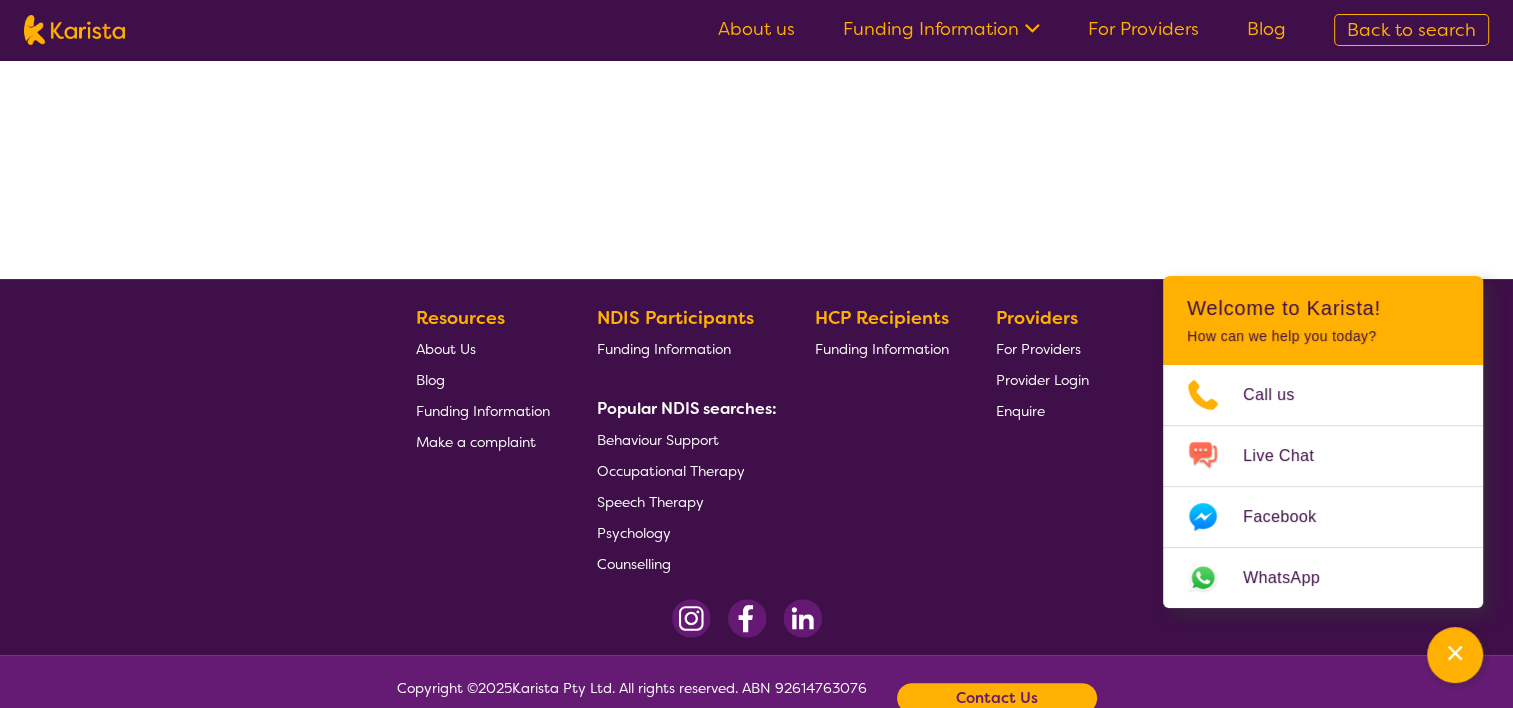 scroll, scrollTop: 0, scrollLeft: 0, axis: both 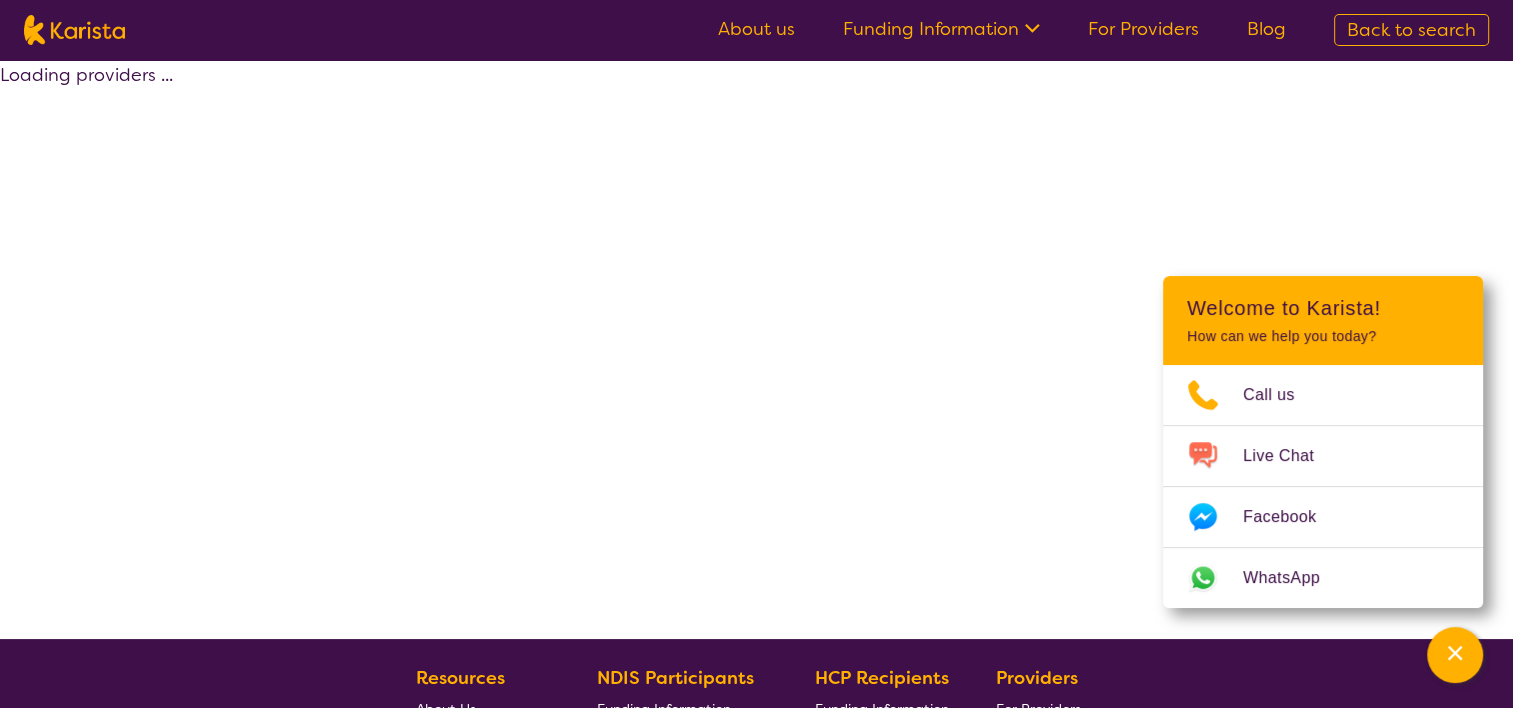 select on "Speech therapy" 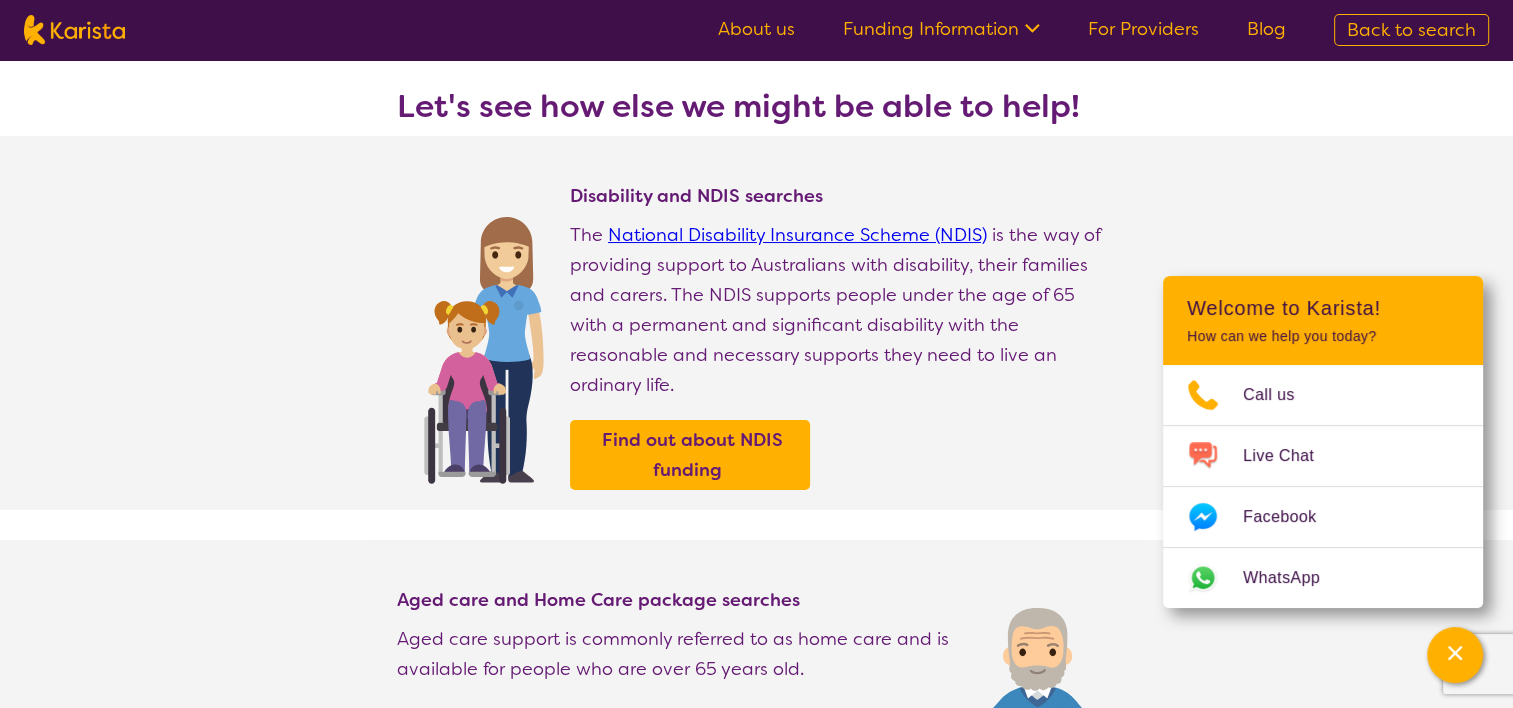 scroll, scrollTop: 0, scrollLeft: 0, axis: both 